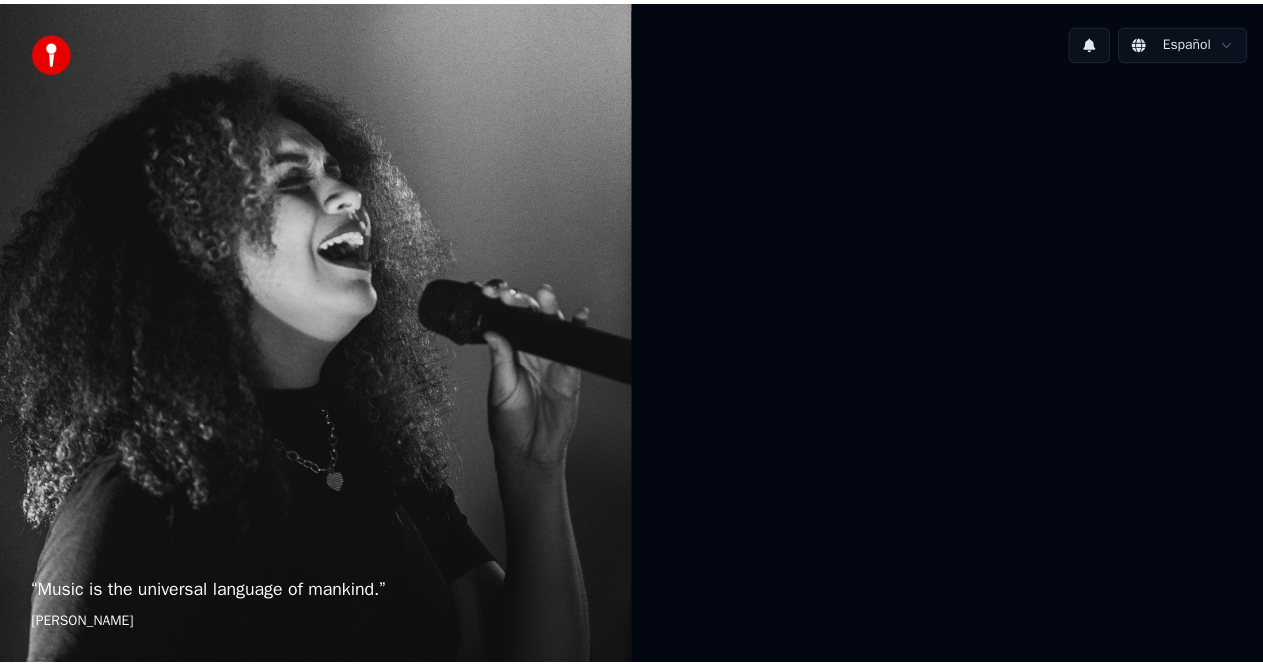 scroll, scrollTop: 0, scrollLeft: 0, axis: both 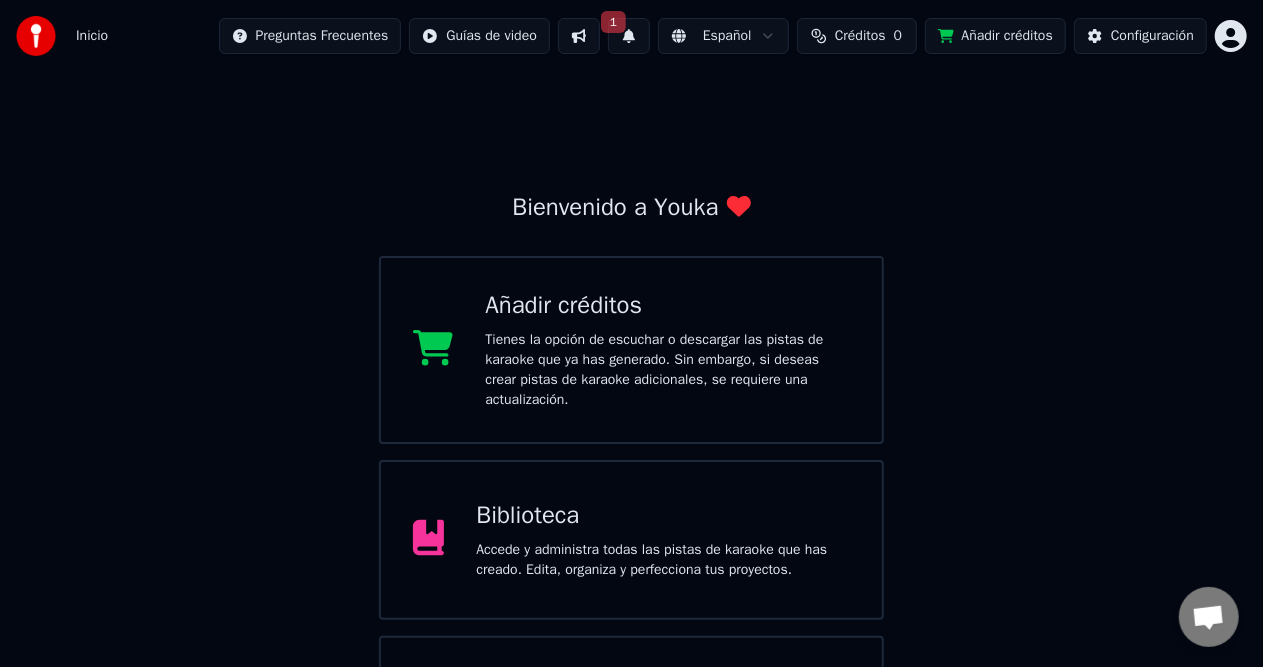 click on "1" at bounding box center [629, 36] 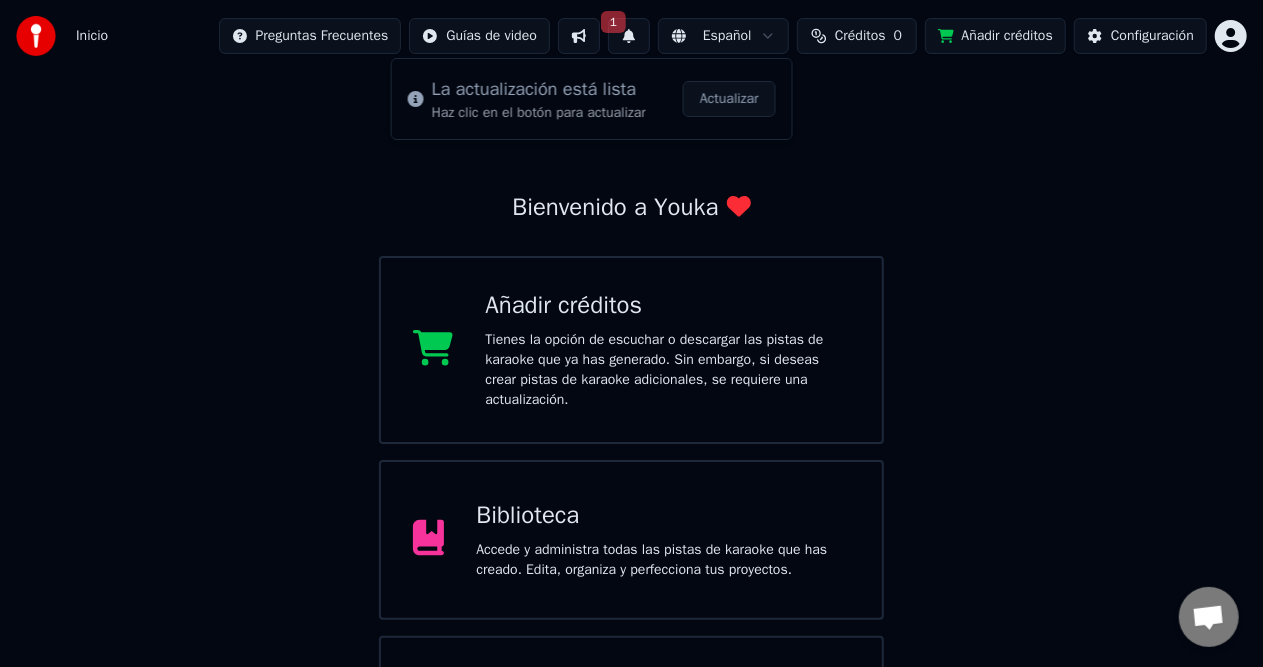 click on "Bienvenido a Youka Añadir créditos Tienes la opción de escuchar o descargar las pistas de karaoke que ya has generado. Sin embargo, si deseas crear pistas de karaoke adicionales, se requiere una actualización. Biblioteca Accede y administra todas las pistas de karaoke que has creado. Edita, organiza y perfecciona tus proyectos. Crear Karaoke Crea karaoke a partir de archivos de audio o video (MP3, MP4 y más), o pega una URL para generar instantáneamente un video de karaoke con letras sincronizadas. Por favor, actualiza a la última versión Tu versión de [PERSON_NAME] está obsoleta. Por favor, guarda tu biblioteca y tus ajustes (Ajustes > Zona peligrosa > Exportar ajustes) y actualiza a la última versión para continuar usando Youka." at bounding box center (631, 566) 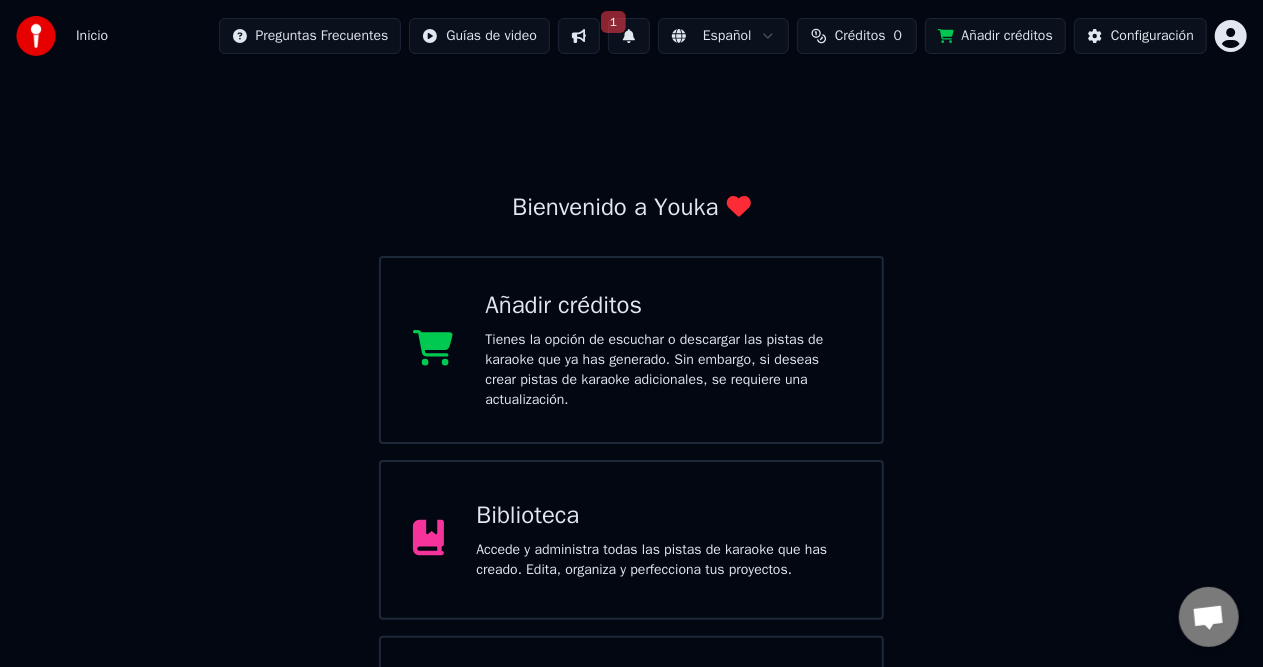 click on "Biblioteca" at bounding box center [663, 516] 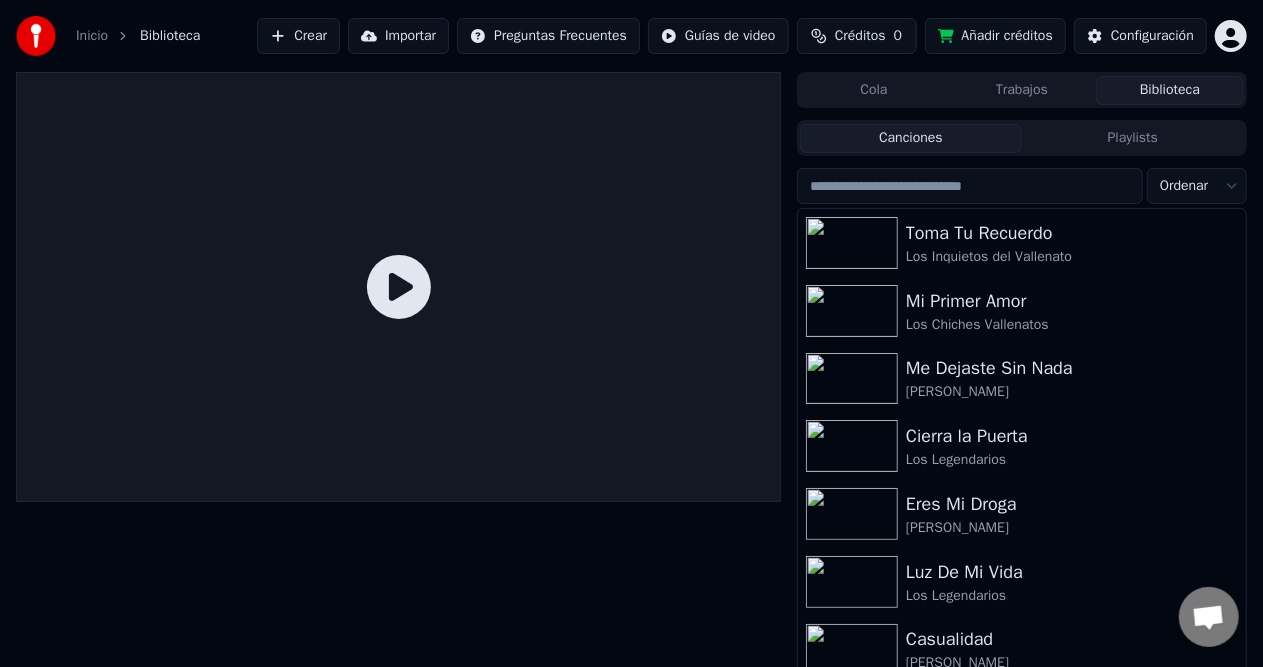 click on "Inicio Biblioteca Crear Importar Preguntas Frecuentes Guías de video Créditos 0 Añadir créditos Configuración Cola Trabajos Biblioteca Canciones Playlists Ordenar Toma Tu Recuerdo Los Inquietos del Vallenato Mi Primer Amor Los Chiches Vallenatos Me Dejaste Sin Nada [PERSON_NAME] Cierra la Puerta Los Legendarios Eres Mi Droga [PERSON_NAME] Luz De Mi Vida Los Legendarios Casualidad [PERSON_NAME] Tarde Lo Conoci [PERSON_NAME] Quédate Conmigo Los Chiches Vallenatos Mi Diosa Humana [PERSON_NAME] Sufre [PERSON_NAME]" at bounding box center (631, 333) 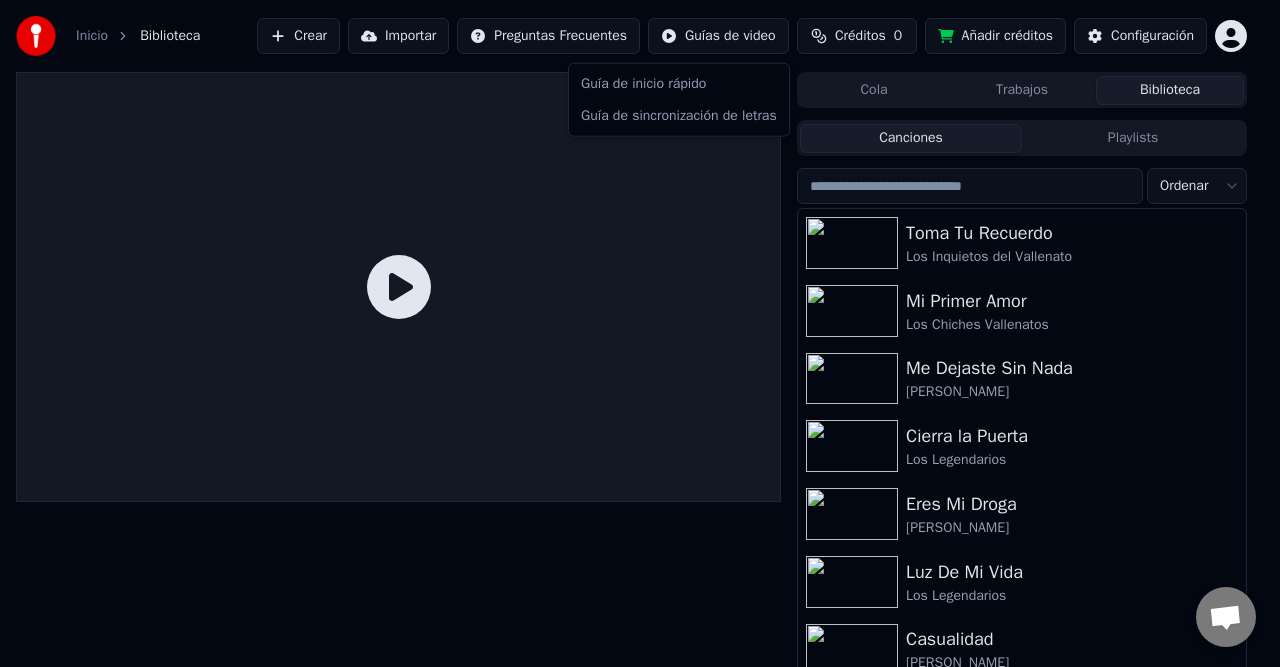 click on "Inicio Biblioteca Crear Importar Preguntas Frecuentes Guías de video Créditos 0 Añadir créditos Configuración Cola Trabajos Biblioteca Canciones Playlists Ordenar Toma Tu Recuerdo Los Inquietos del Vallenato Mi Primer Amor Los Chiches Vallenatos Me Dejaste Sin Nada [PERSON_NAME] Cierra la Puerta Los Legendarios Eres Mi Droga [PERSON_NAME] Luz De Mi Vida Los Legendarios Casualidad [PERSON_NAME] Tarde Lo Conoci [PERSON_NAME] Quédate Conmigo Los Chiches Vallenatos Mi Diosa Humana [PERSON_NAME] Sufre [PERSON_NAME] Guía de inicio rápido Guía de sincronización de letras" at bounding box center (640, 333) 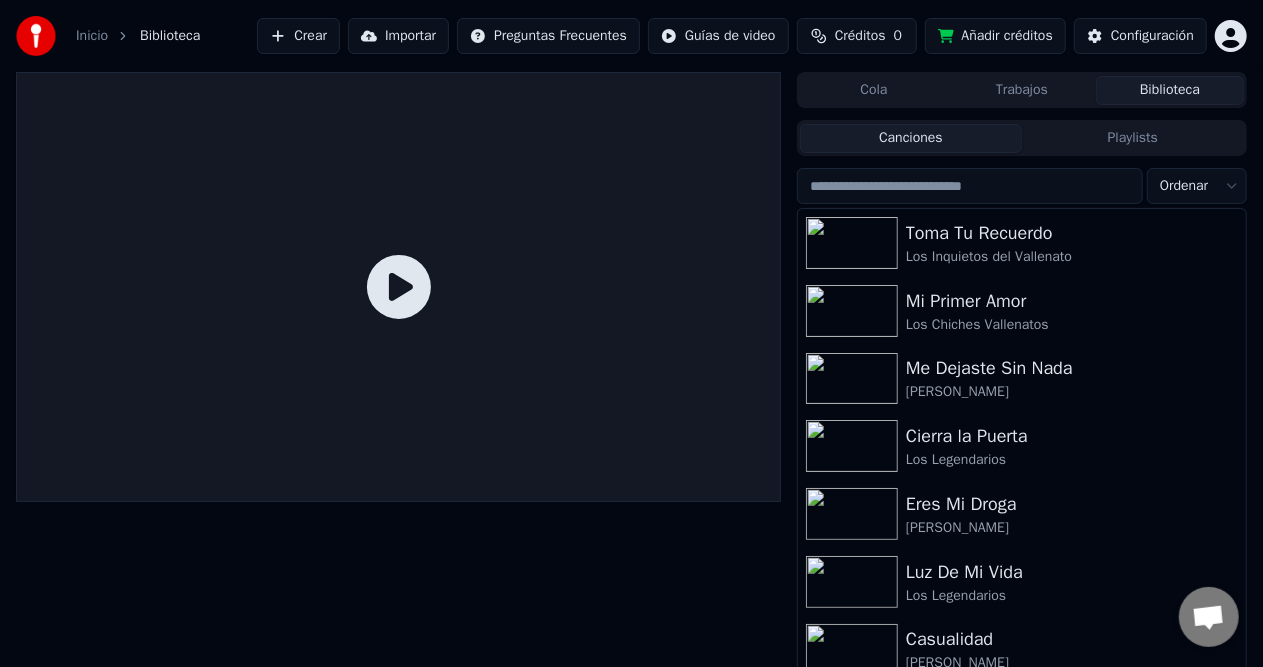 click on "Créditos" at bounding box center [860, 36] 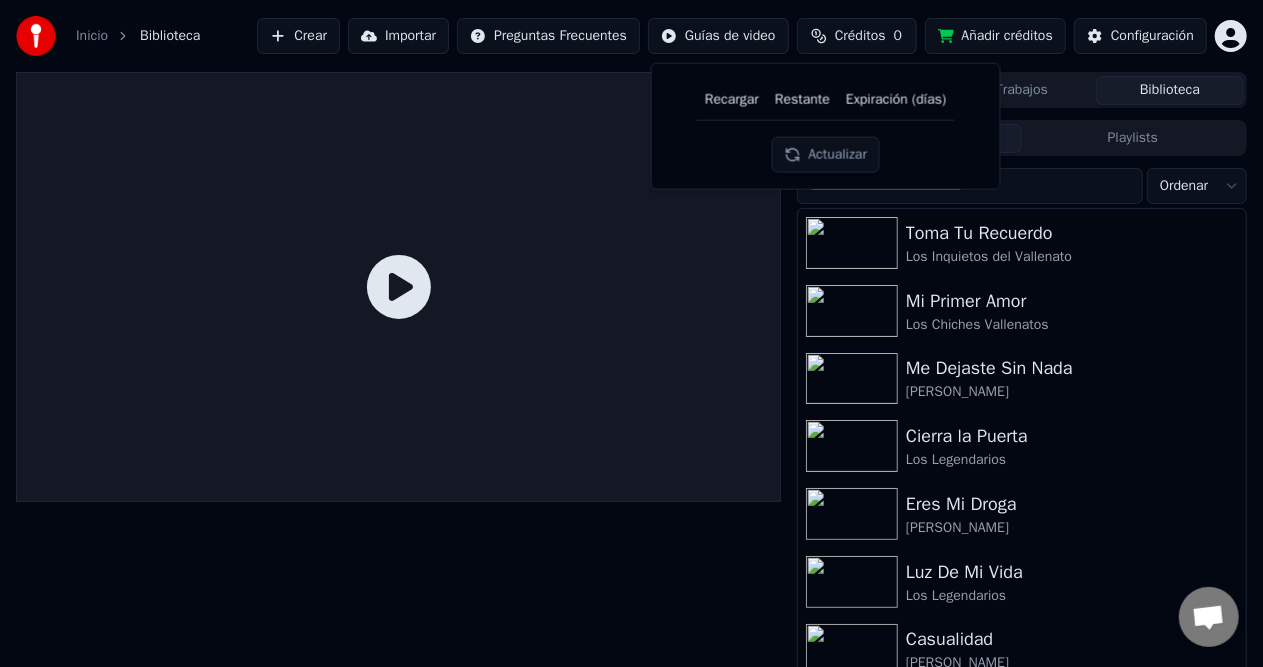 click at bounding box center [398, 287] 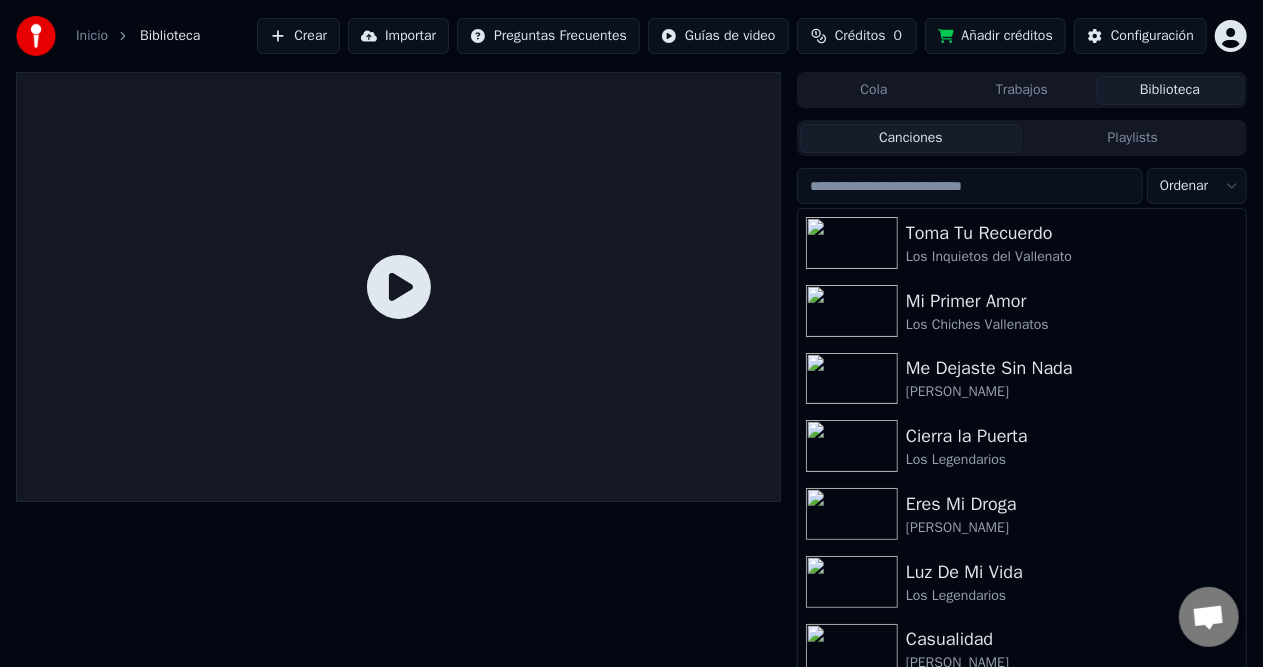 click on "Inicio" at bounding box center (92, 36) 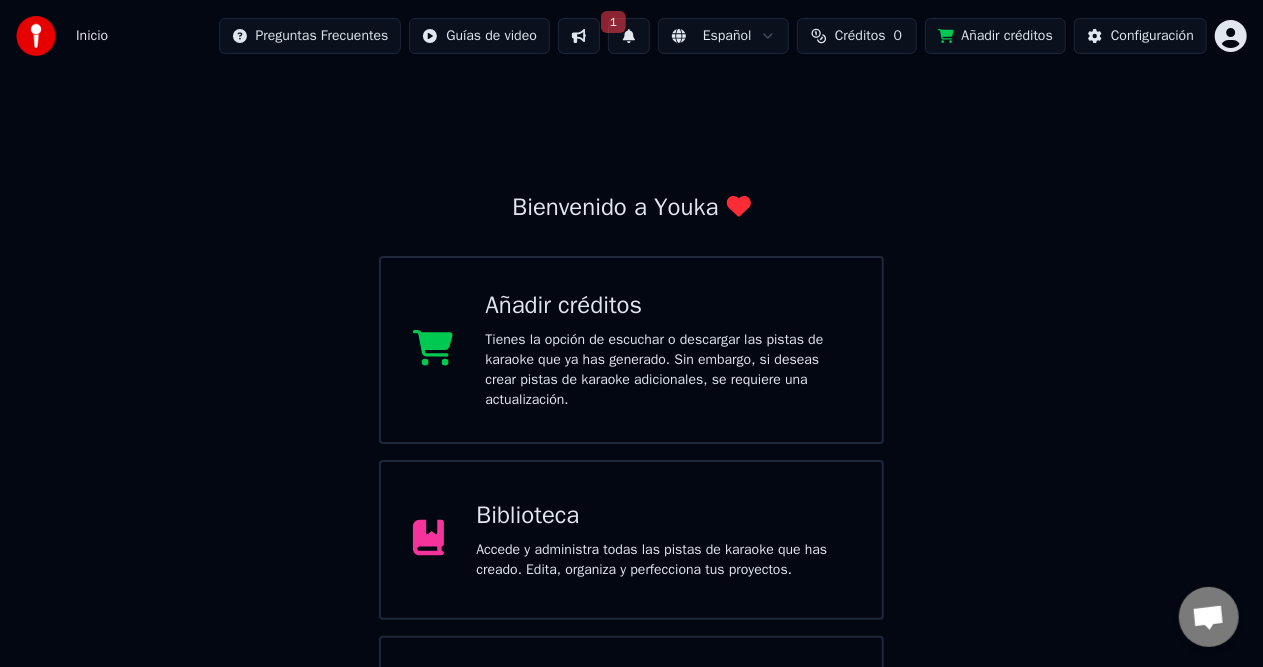 click on "1" at bounding box center (629, 36) 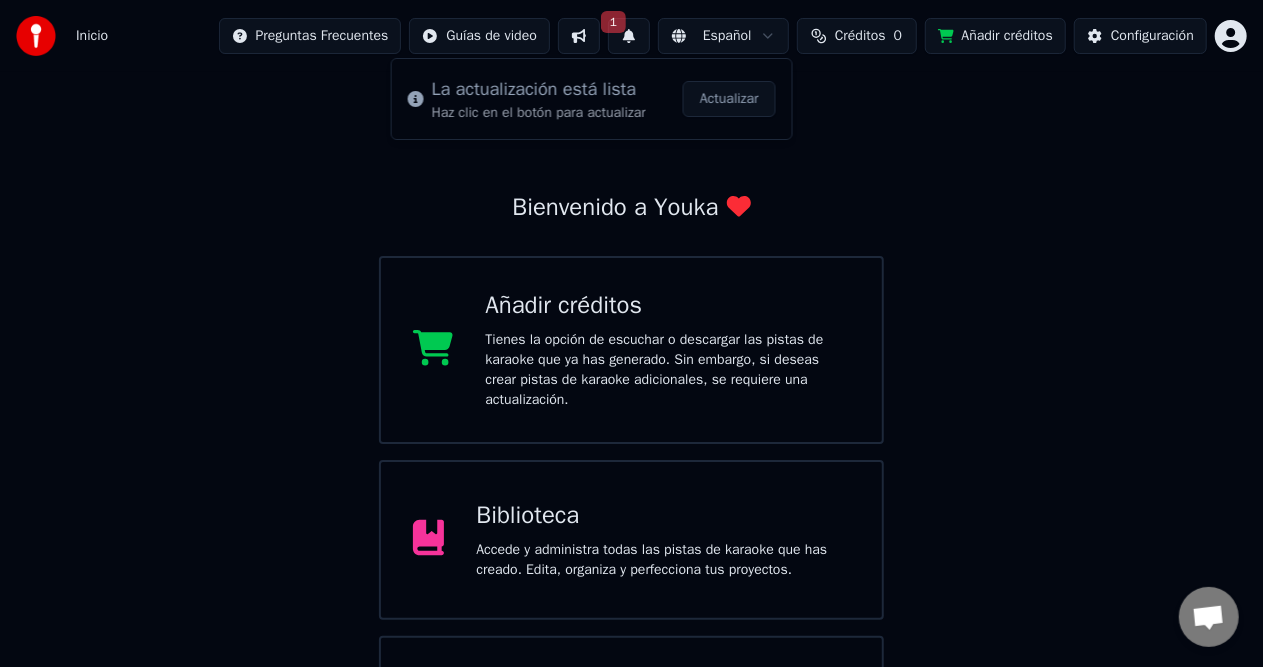 click on "Actualizar" at bounding box center [729, 99] 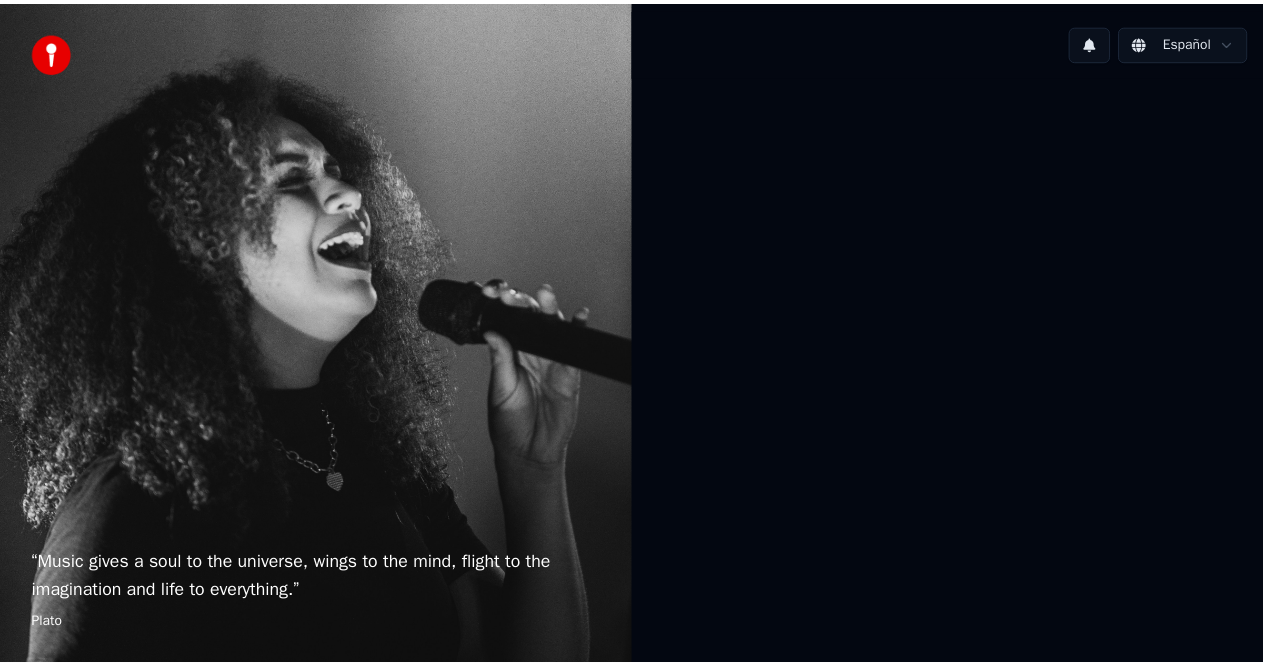 scroll, scrollTop: 0, scrollLeft: 0, axis: both 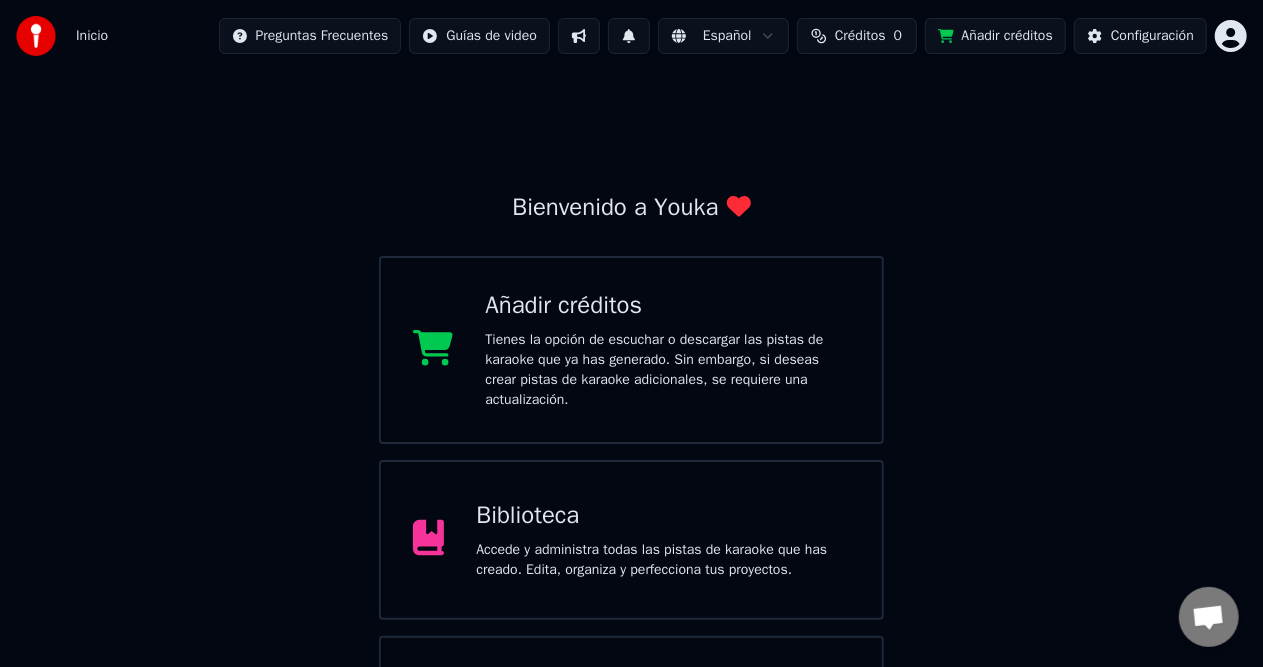 click on "Biblioteca" at bounding box center [663, 516] 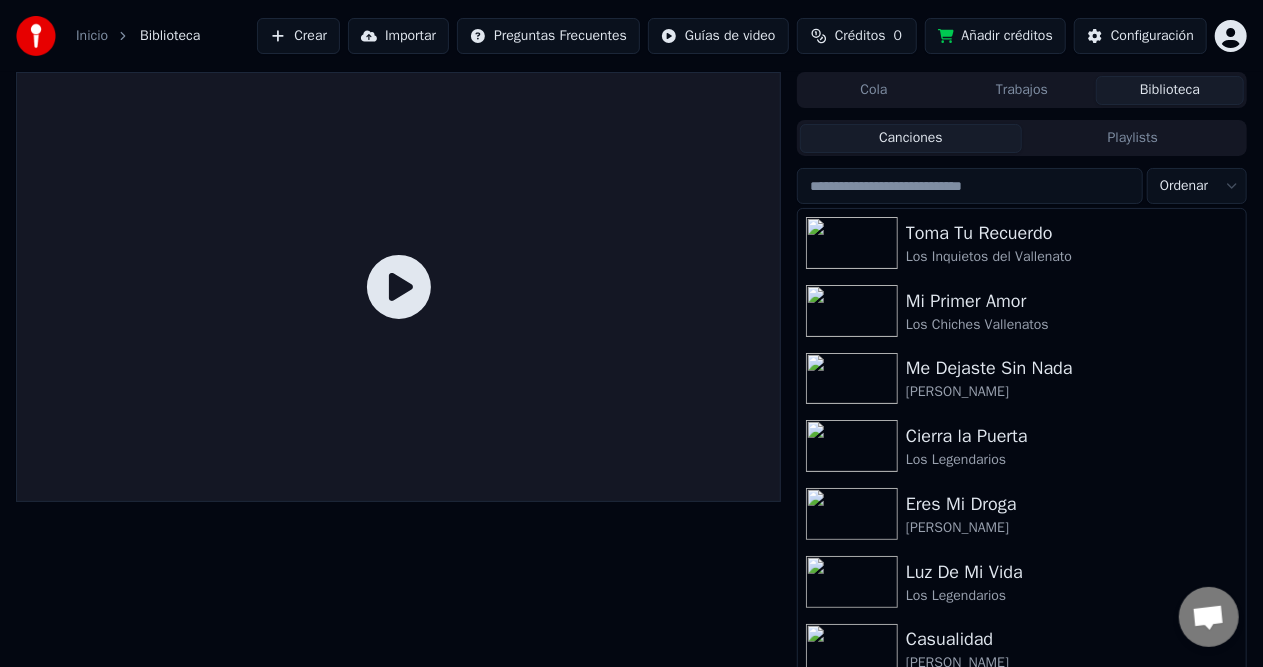 click on "Inicio" at bounding box center [92, 36] 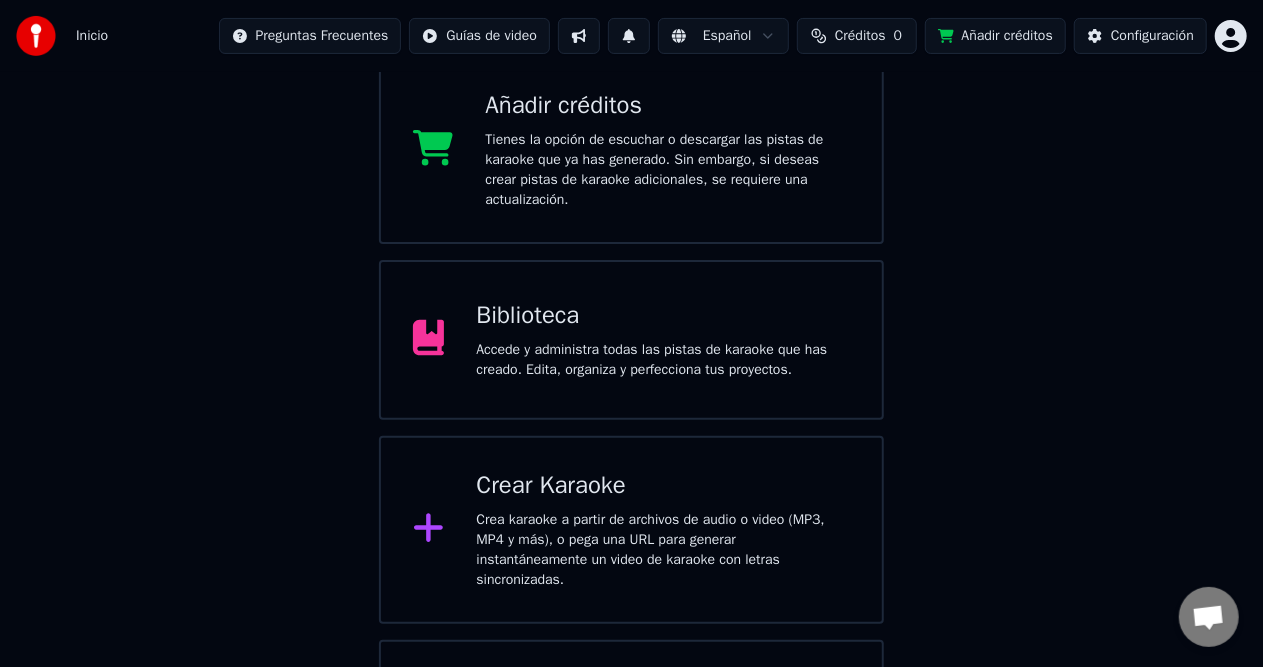 scroll, scrollTop: 0, scrollLeft: 0, axis: both 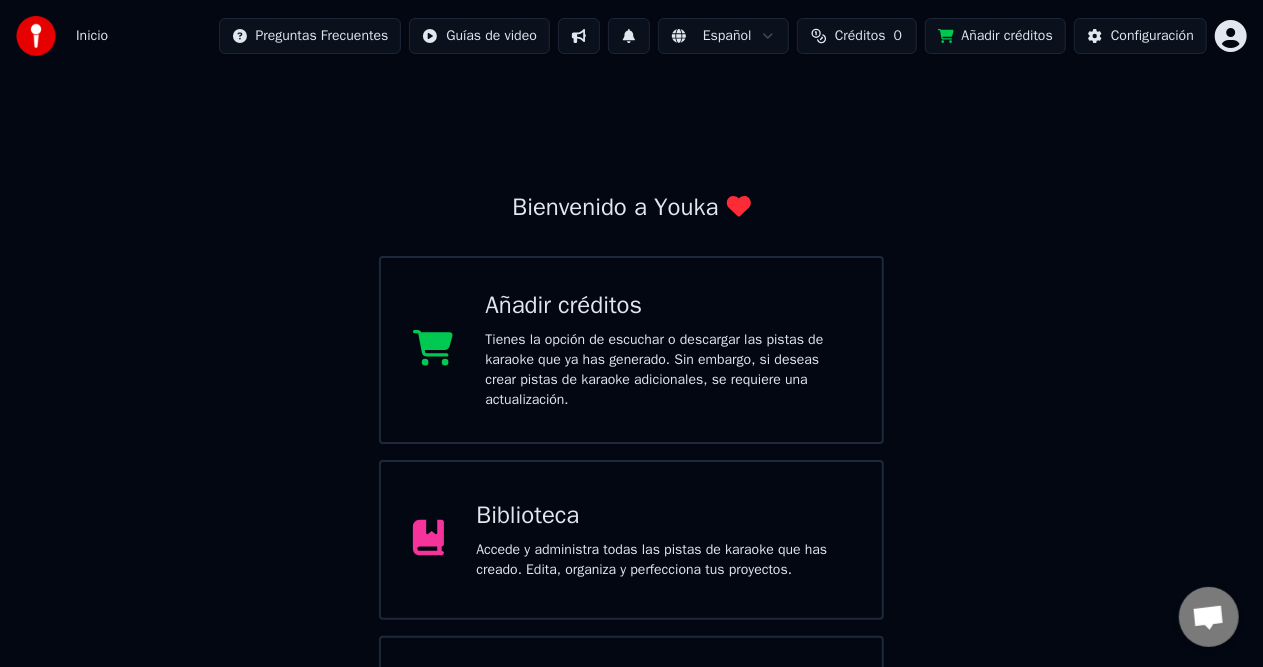 click at bounding box center (629, 36) 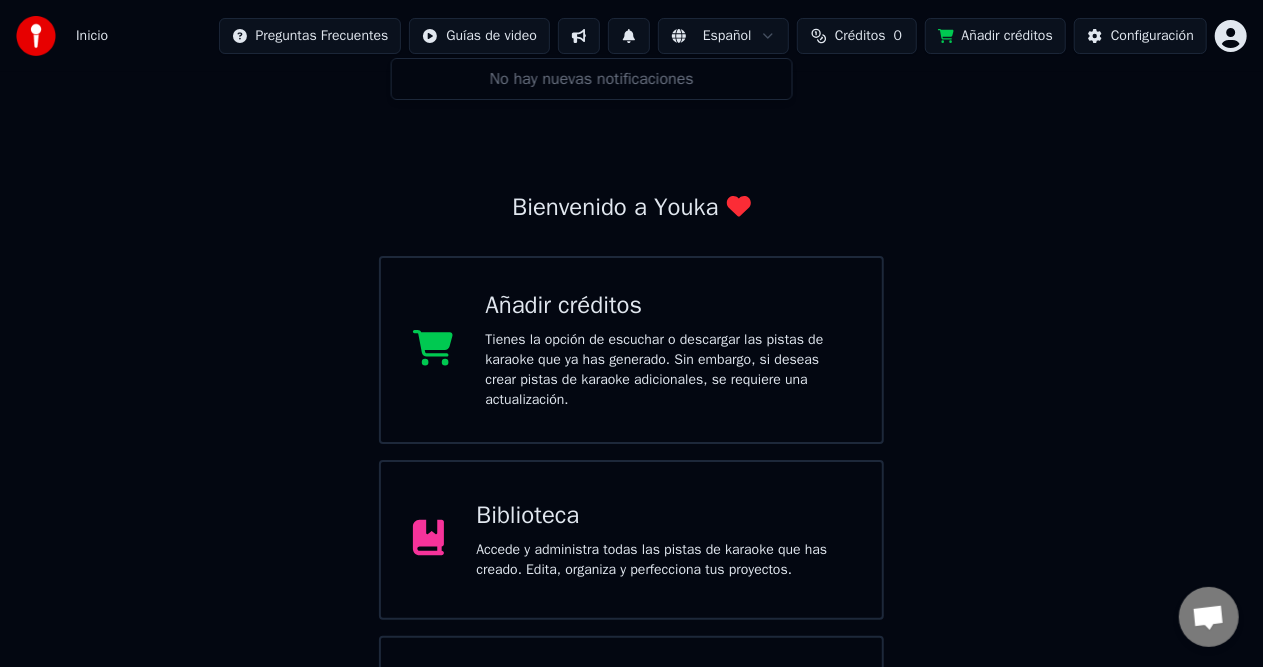 click at bounding box center (629, 36) 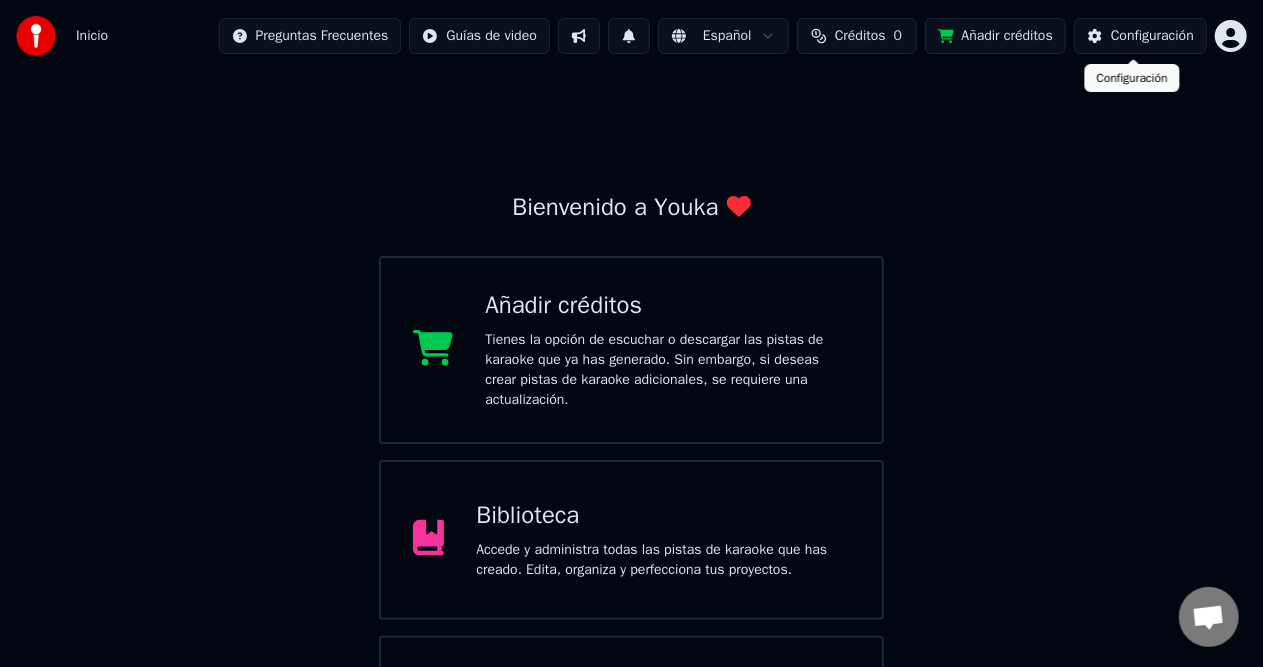 click on "Configuración" at bounding box center (1152, 36) 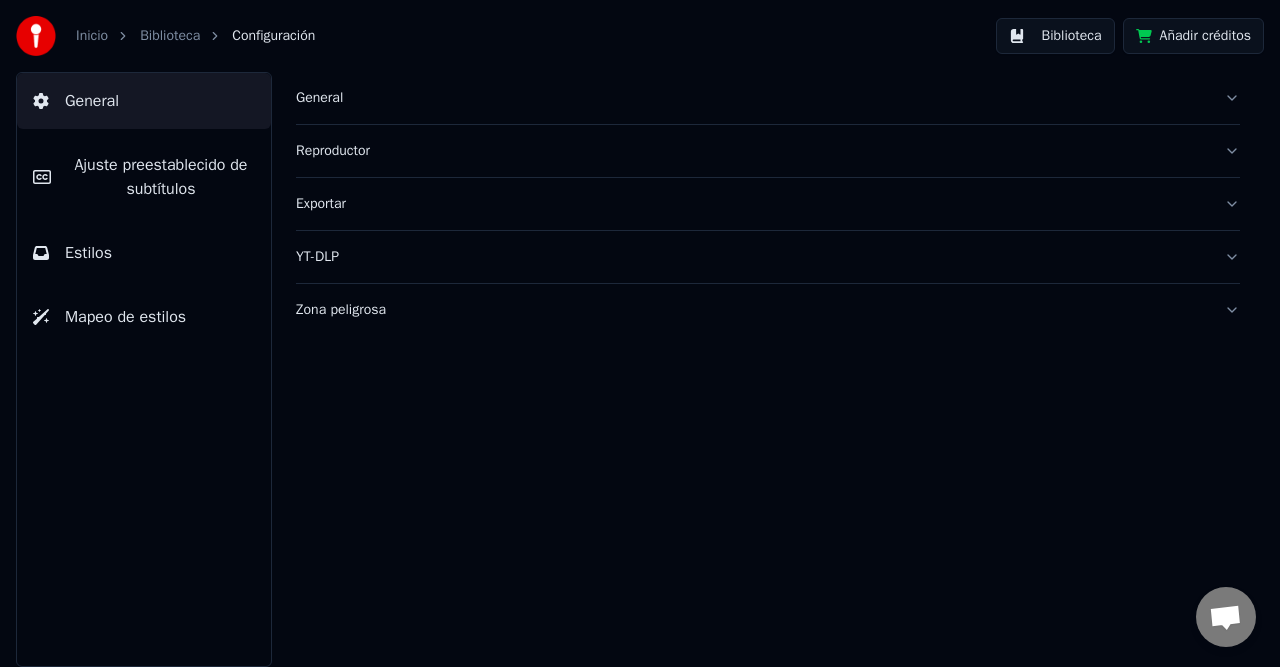 click on "General" at bounding box center [92, 101] 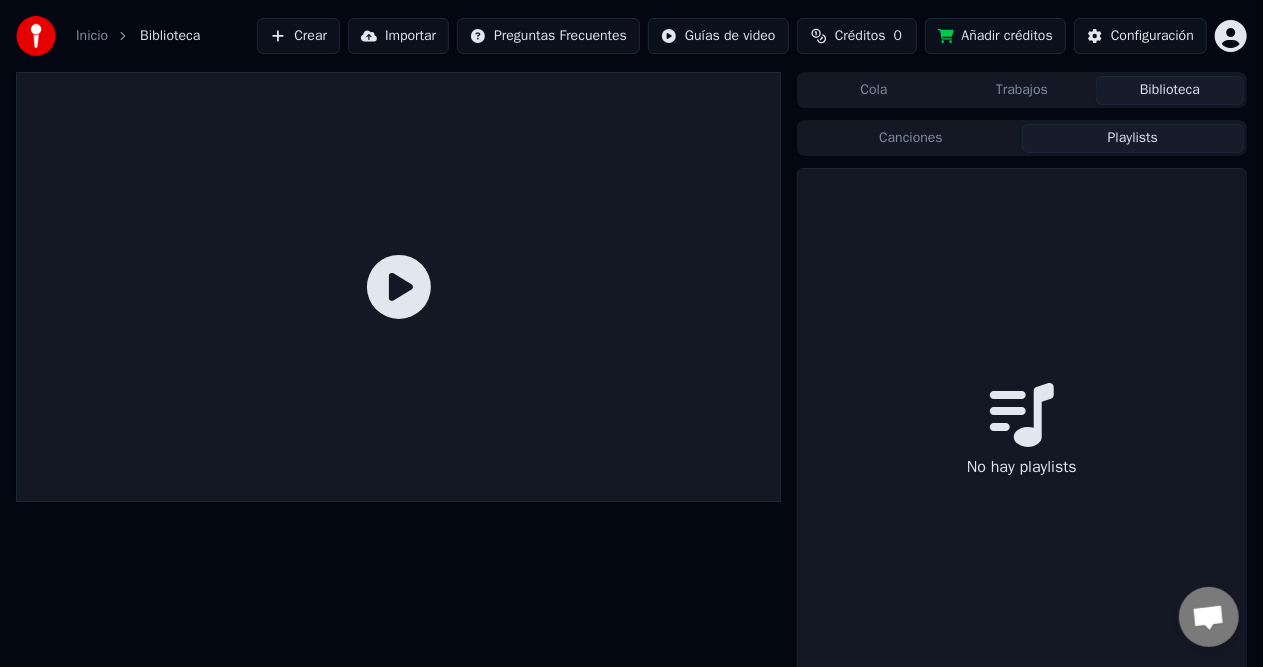 click on "Playlists" at bounding box center (1133, 138) 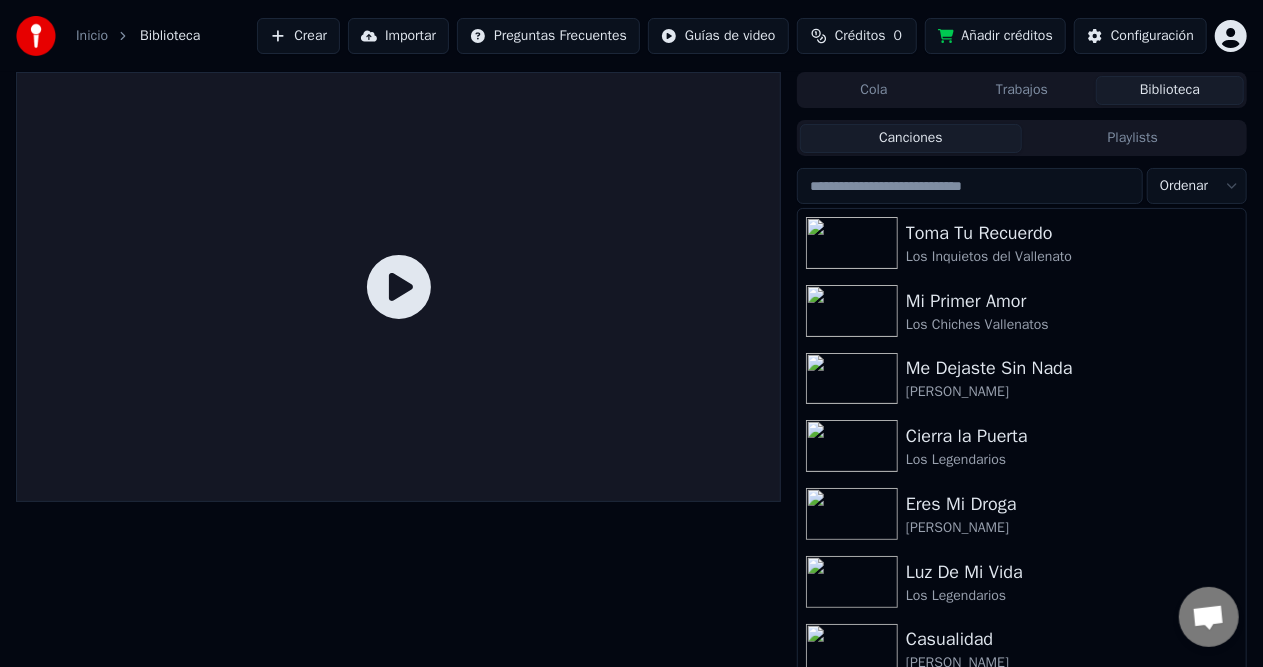 click on "Canciones" at bounding box center (911, 138) 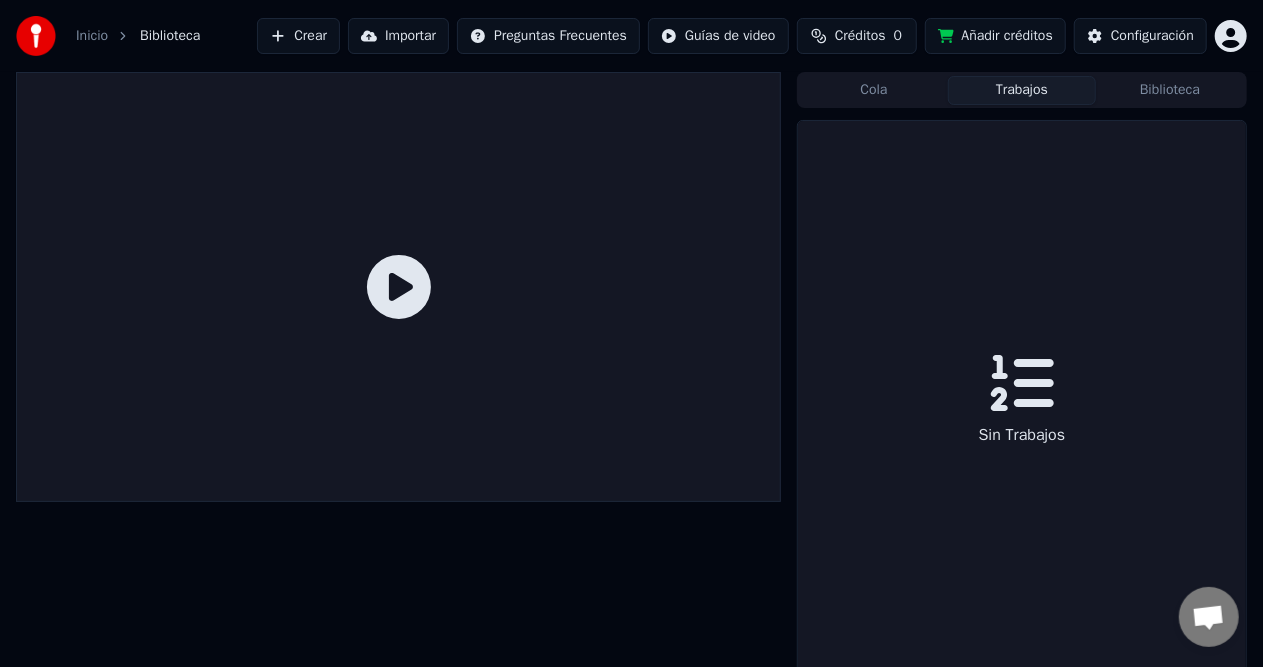 click on "Trabajos" at bounding box center [1022, 90] 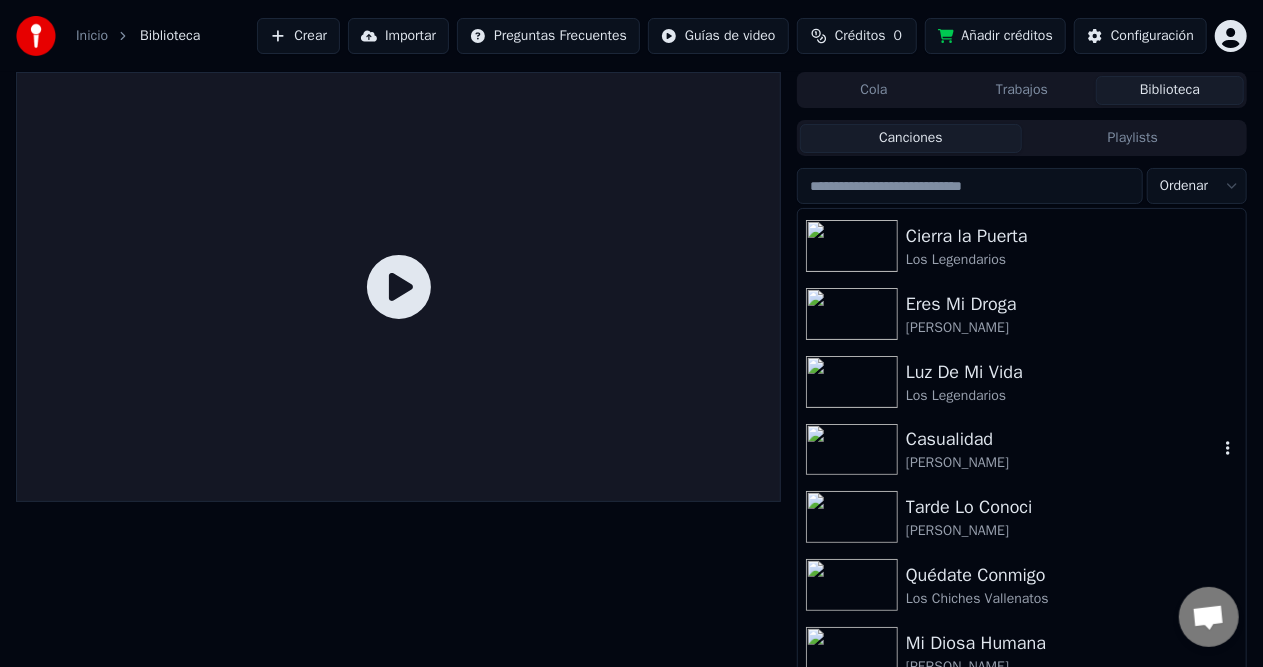 scroll, scrollTop: 400, scrollLeft: 0, axis: vertical 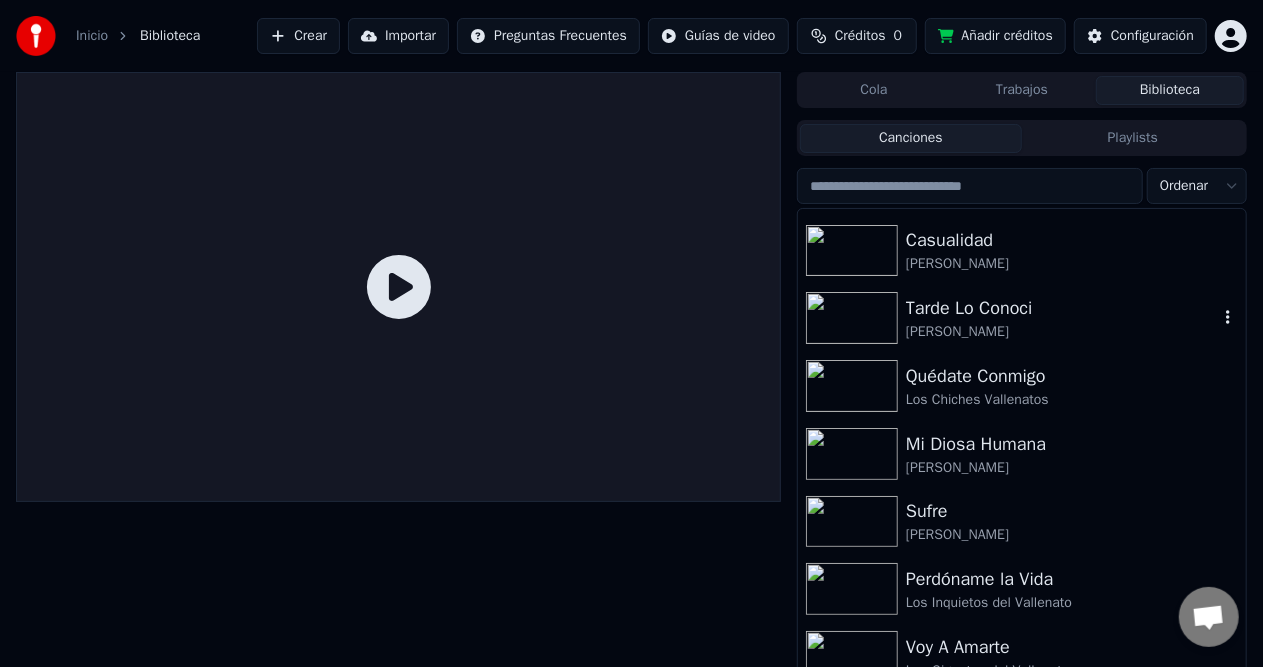 click on "[PERSON_NAME]" at bounding box center [1072, 264] 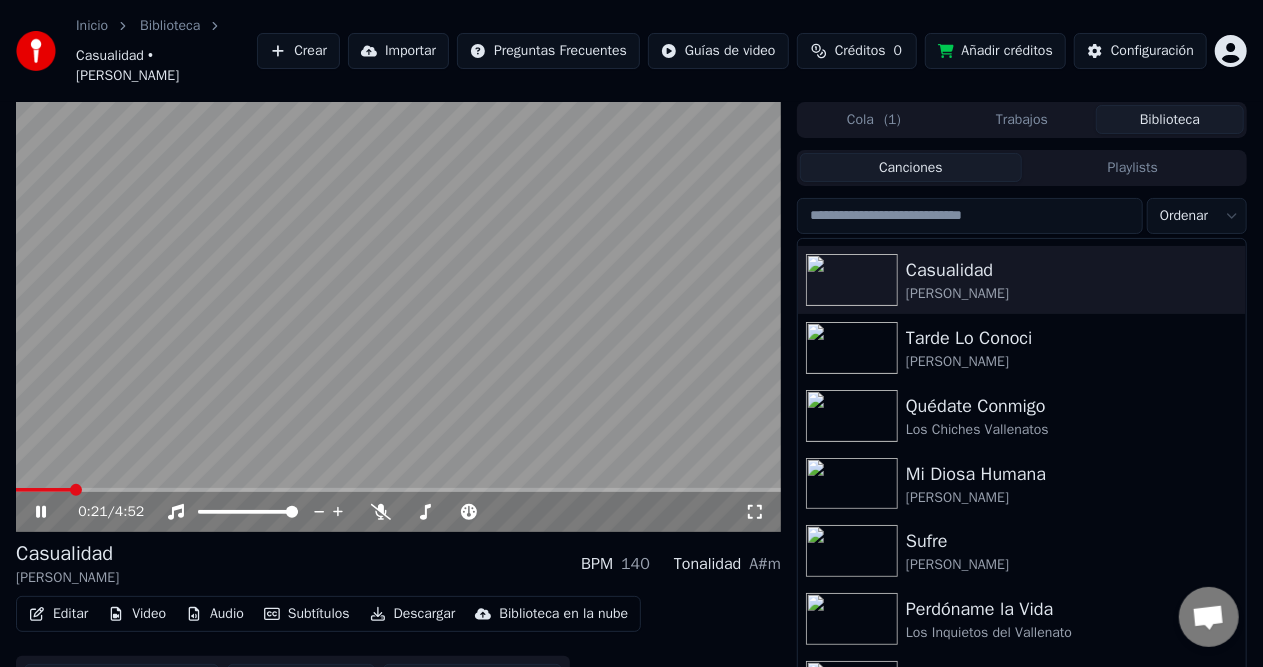 click at bounding box center (398, 490) 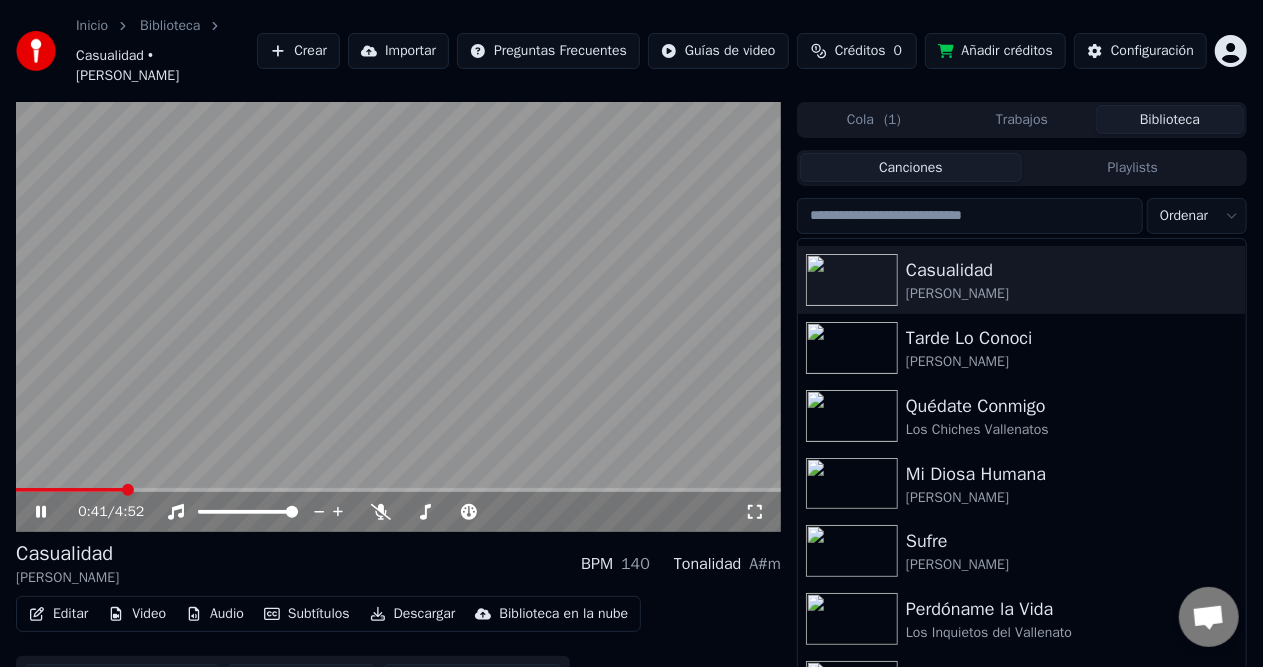 click at bounding box center [398, 490] 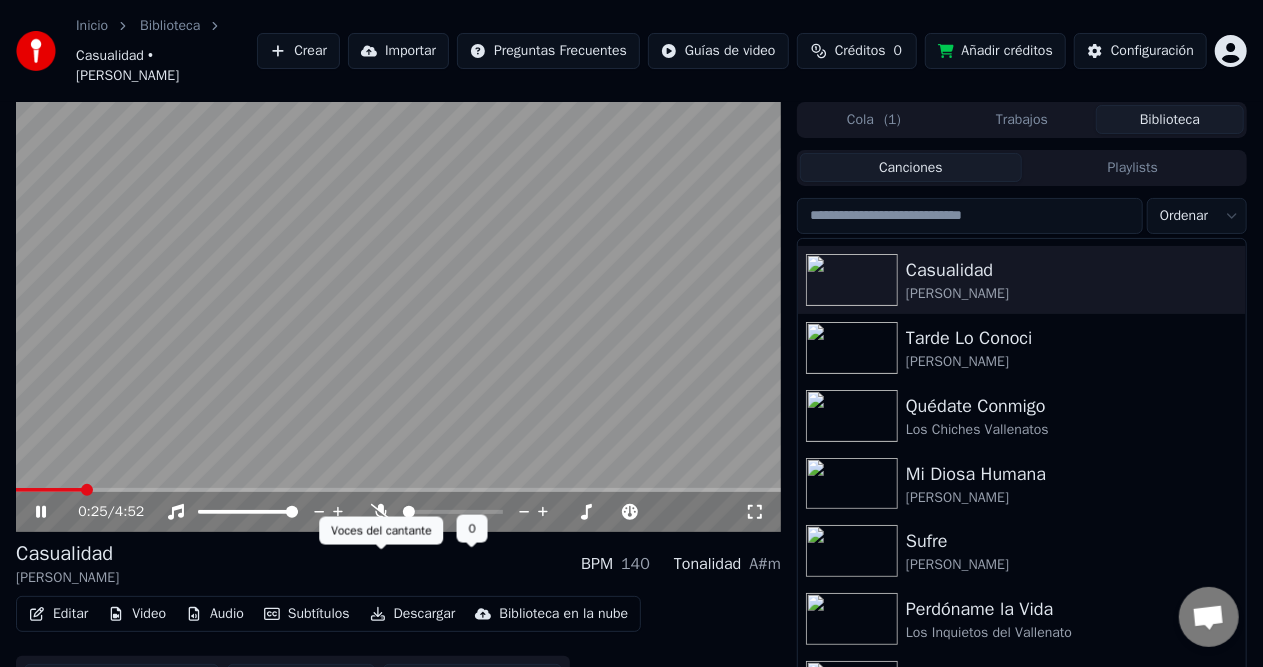 click 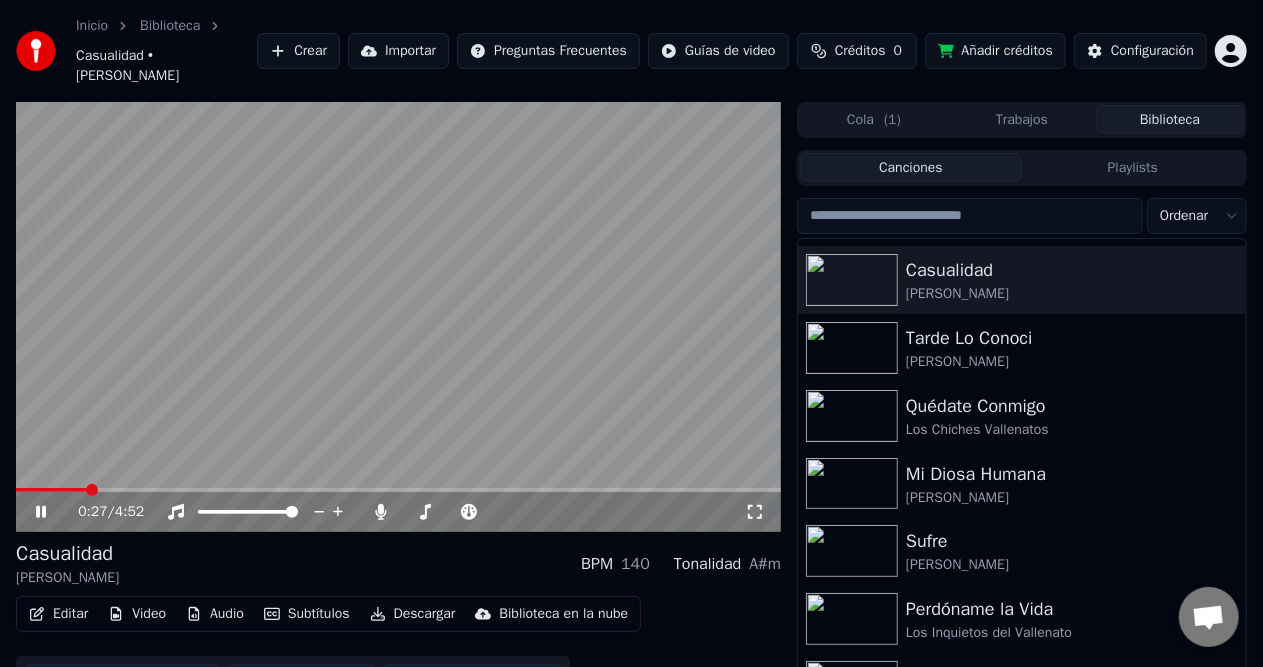 click 